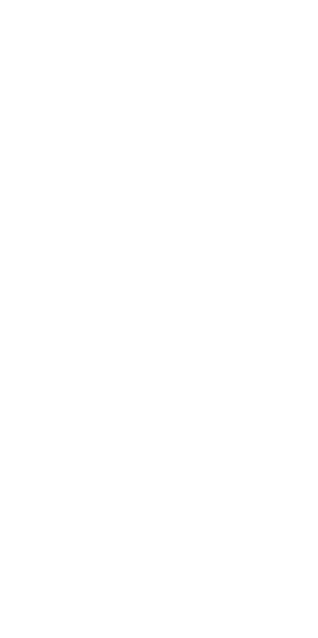 scroll, scrollTop: 0, scrollLeft: 0, axis: both 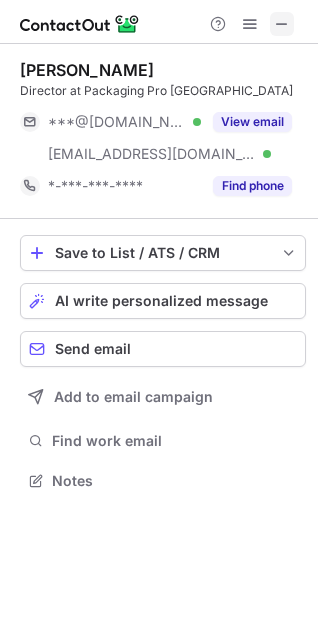 click at bounding box center (282, 24) 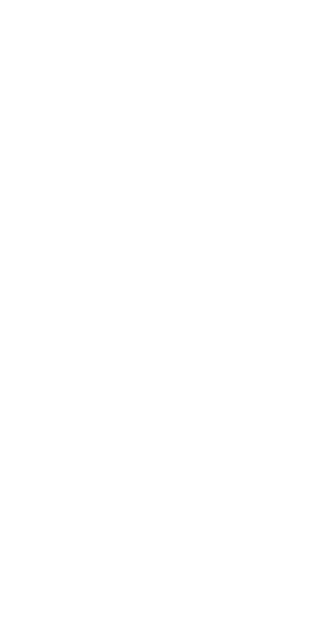 scroll, scrollTop: 0, scrollLeft: 0, axis: both 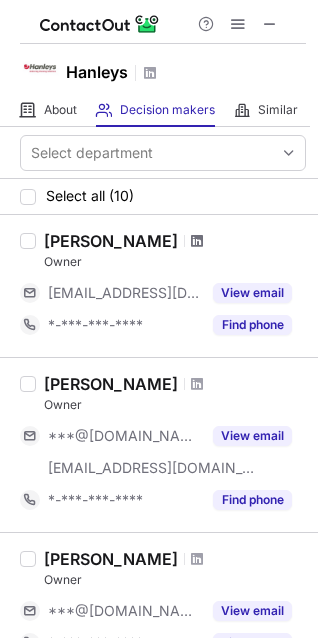 click at bounding box center [197, 241] 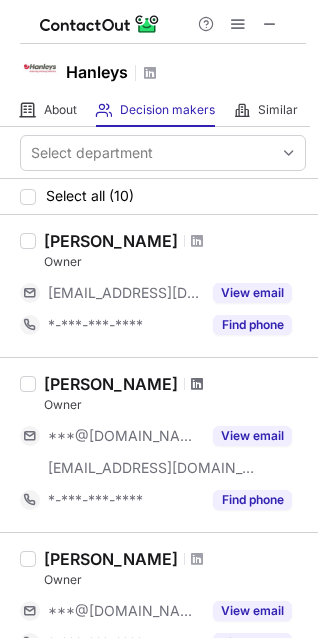 click at bounding box center (197, 384) 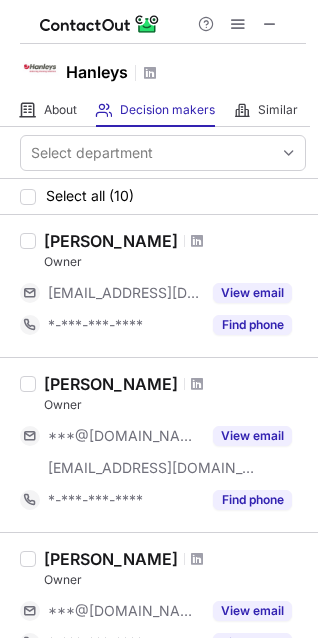 scroll, scrollTop: 500, scrollLeft: 0, axis: vertical 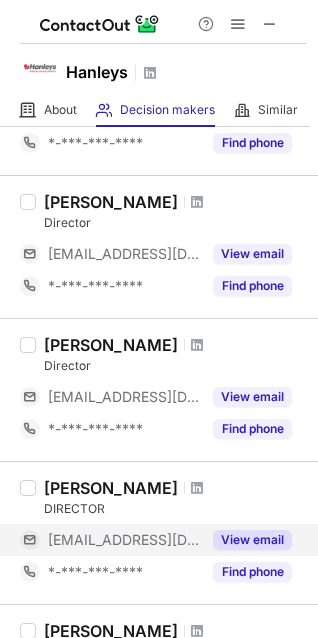 click on "*-***-***-****" at bounding box center (110, 572) 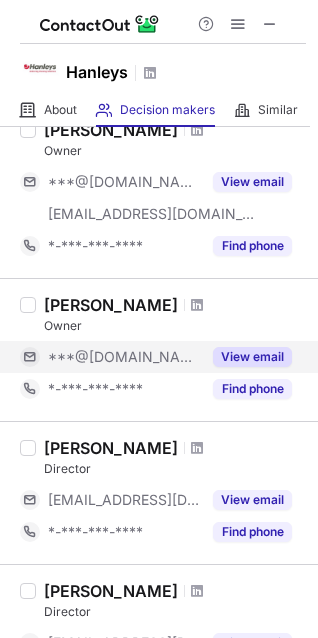 scroll, scrollTop: 300, scrollLeft: 0, axis: vertical 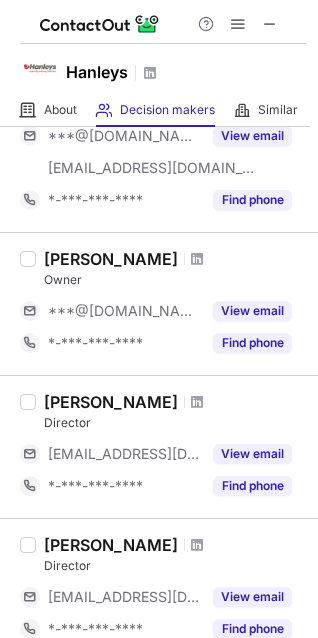 click at bounding box center (197, 402) 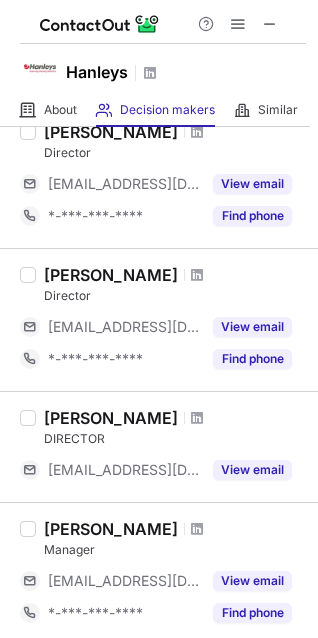 scroll, scrollTop: 600, scrollLeft: 0, axis: vertical 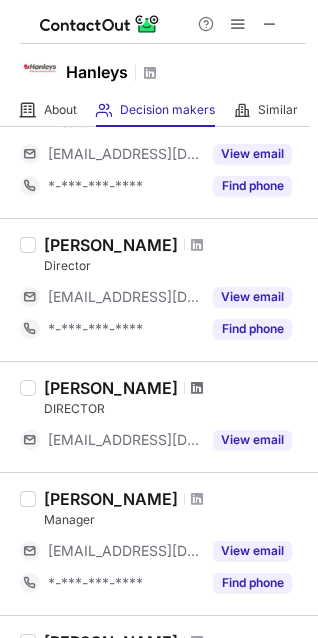 click at bounding box center [197, 388] 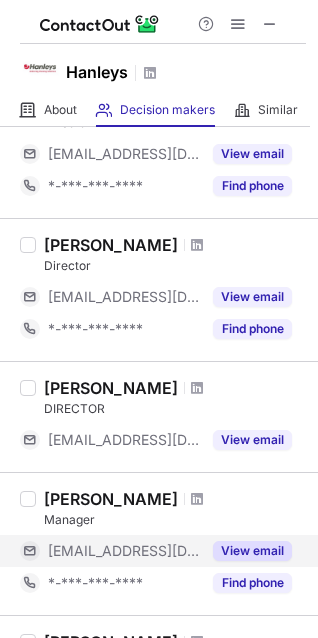scroll, scrollTop: 900, scrollLeft: 0, axis: vertical 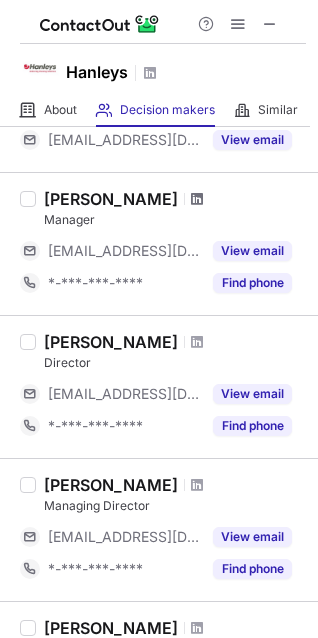 click at bounding box center (197, 199) 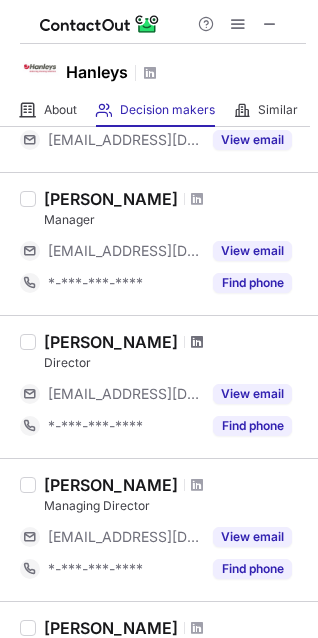 click at bounding box center [197, 342] 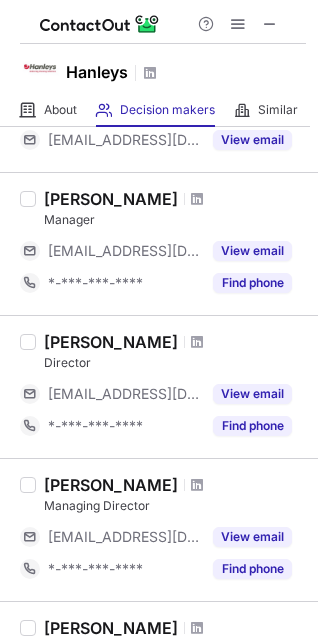 scroll, scrollTop: 1177, scrollLeft: 0, axis: vertical 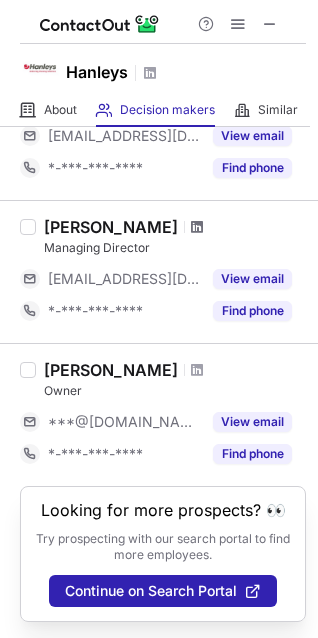 click at bounding box center [197, 227] 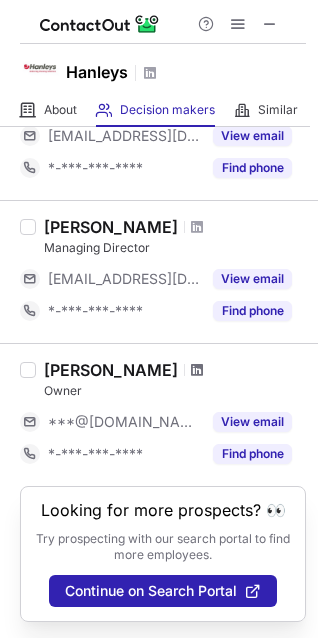 click at bounding box center (197, 370) 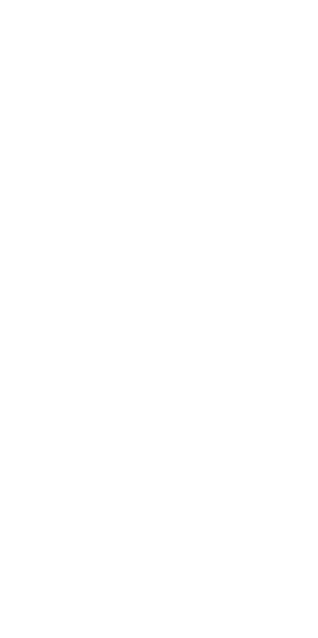 scroll, scrollTop: 0, scrollLeft: 0, axis: both 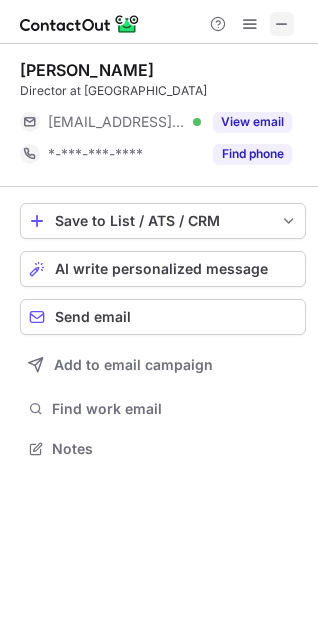 click at bounding box center [282, 24] 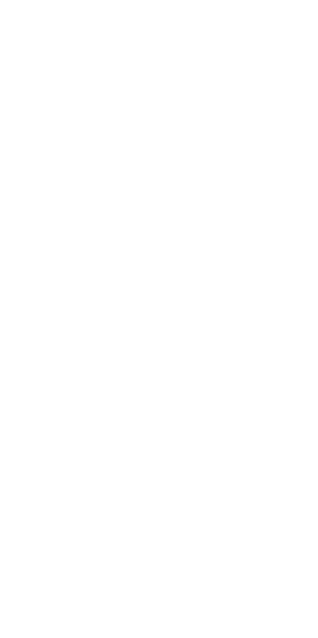 scroll, scrollTop: 0, scrollLeft: 0, axis: both 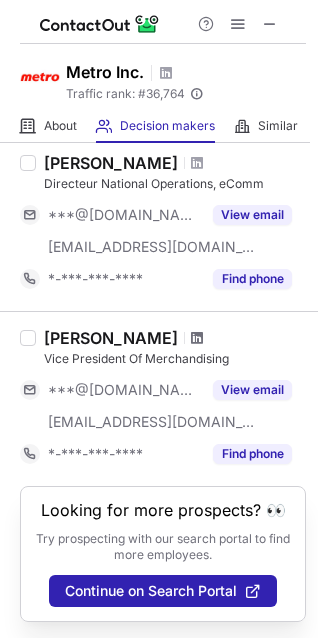 click at bounding box center [197, 338] 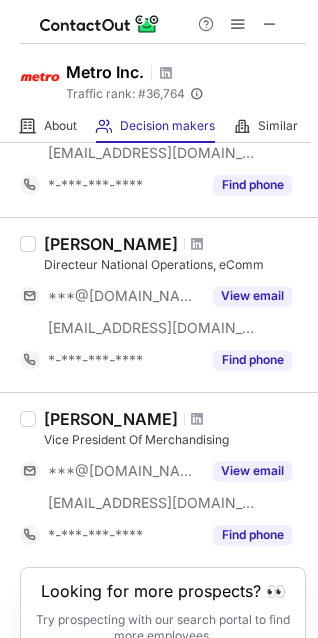 scroll, scrollTop: 1313, scrollLeft: 0, axis: vertical 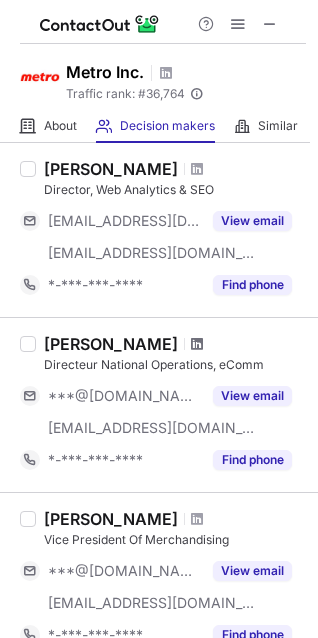 click at bounding box center [197, 344] 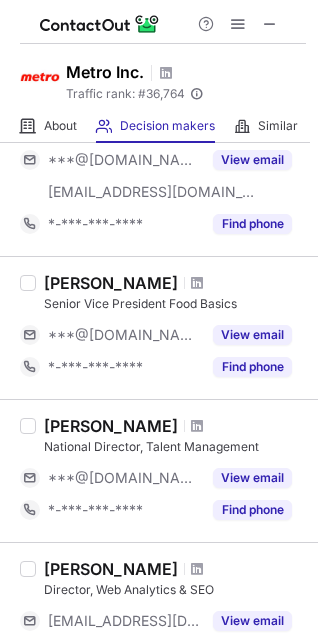 scroll, scrollTop: 713, scrollLeft: 0, axis: vertical 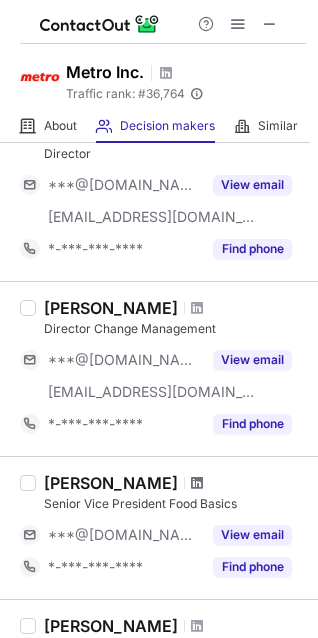 click at bounding box center (197, 483) 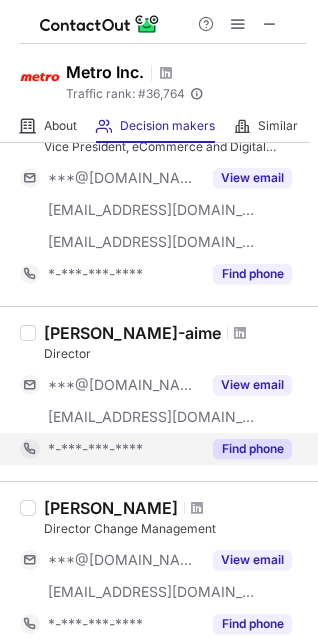 scroll, scrollTop: 213, scrollLeft: 0, axis: vertical 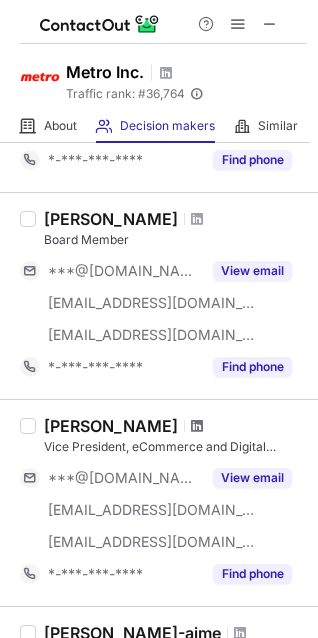 click at bounding box center (197, 426) 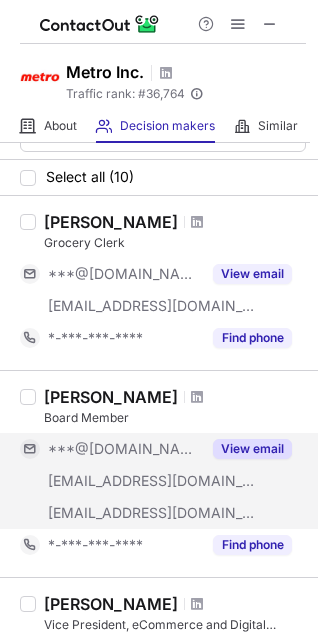 scroll, scrollTop: 0, scrollLeft: 0, axis: both 